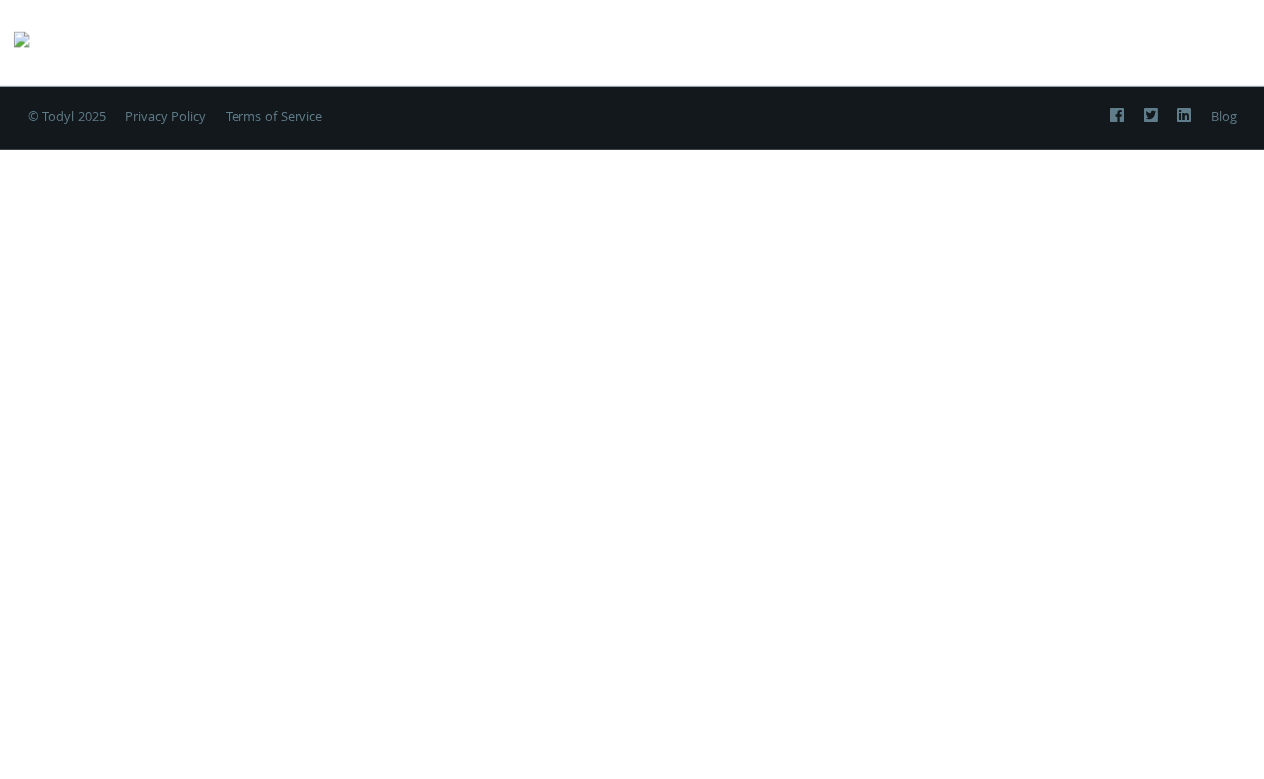 scroll, scrollTop: 0, scrollLeft: 0, axis: both 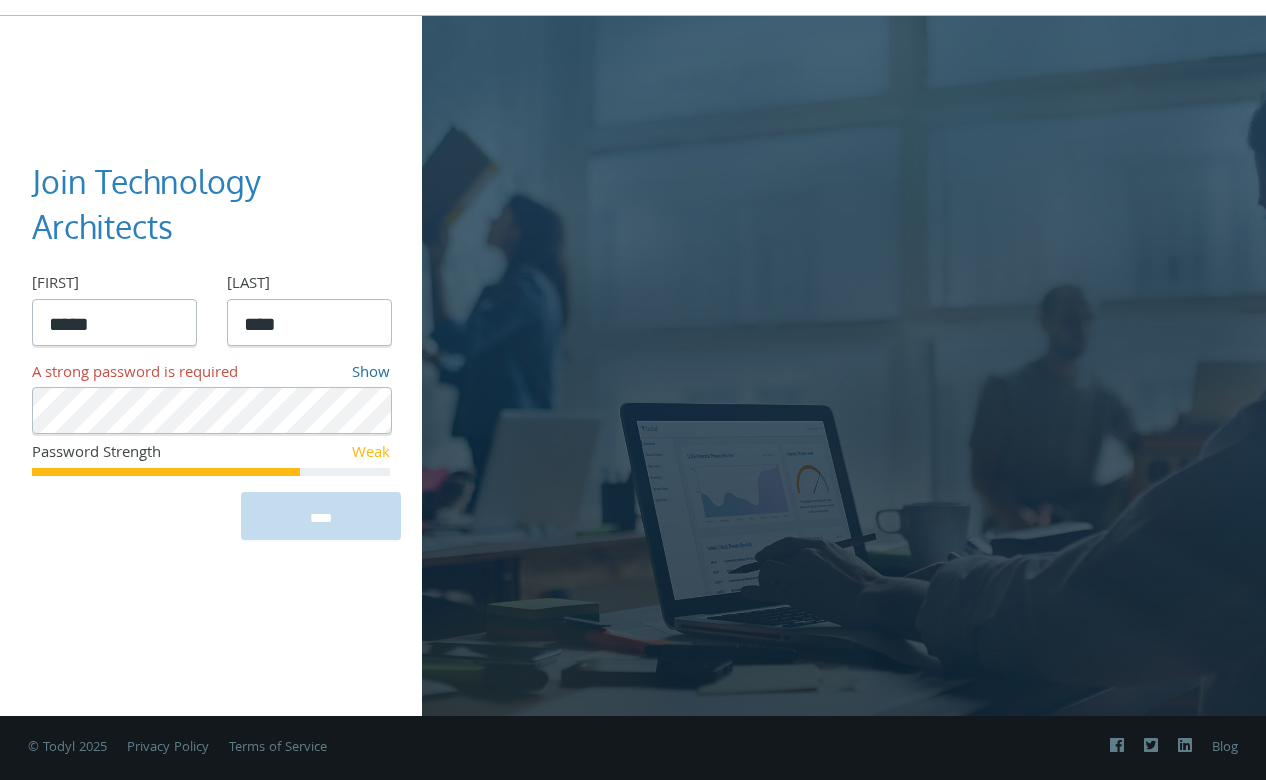 click on "Show" at bounding box center [371, 374] 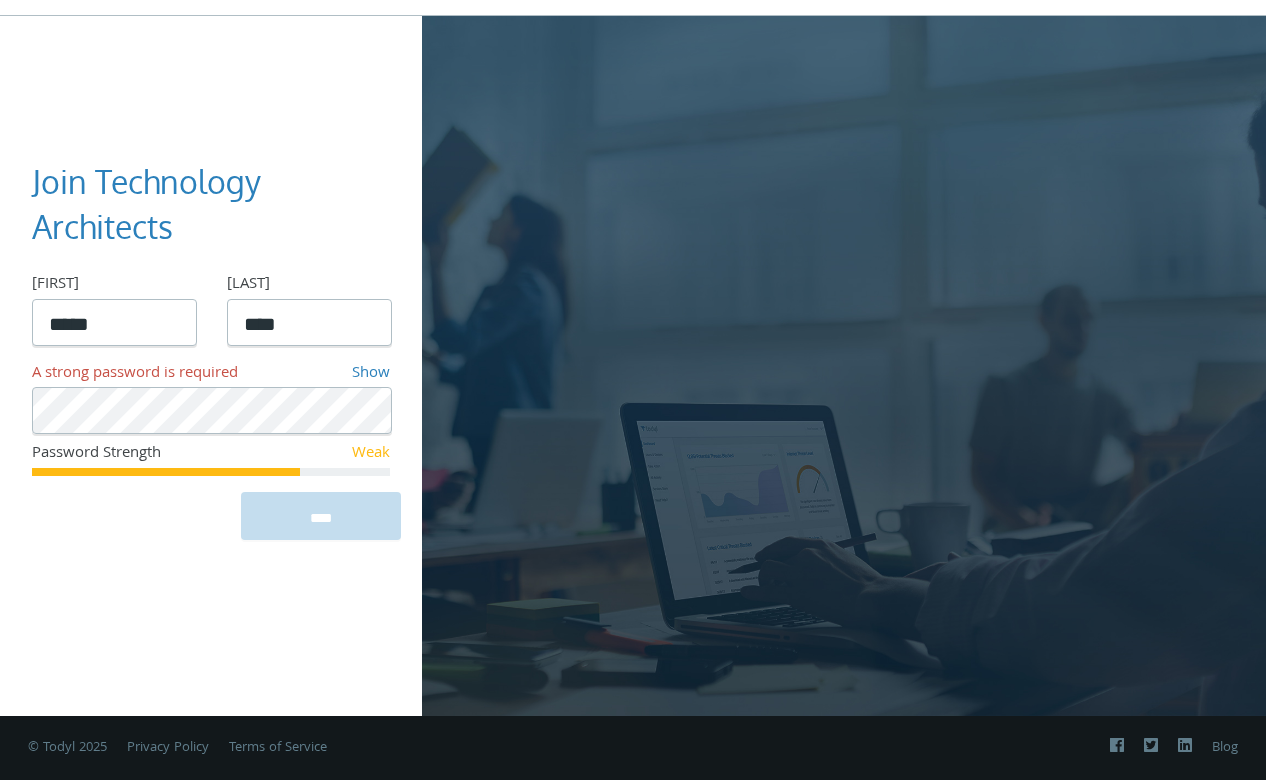 click on "Home
Solutions
Technology
Partners
Features
About Us
Schedule a Demo
Blog
Log In" at bounding box center (633, 356) 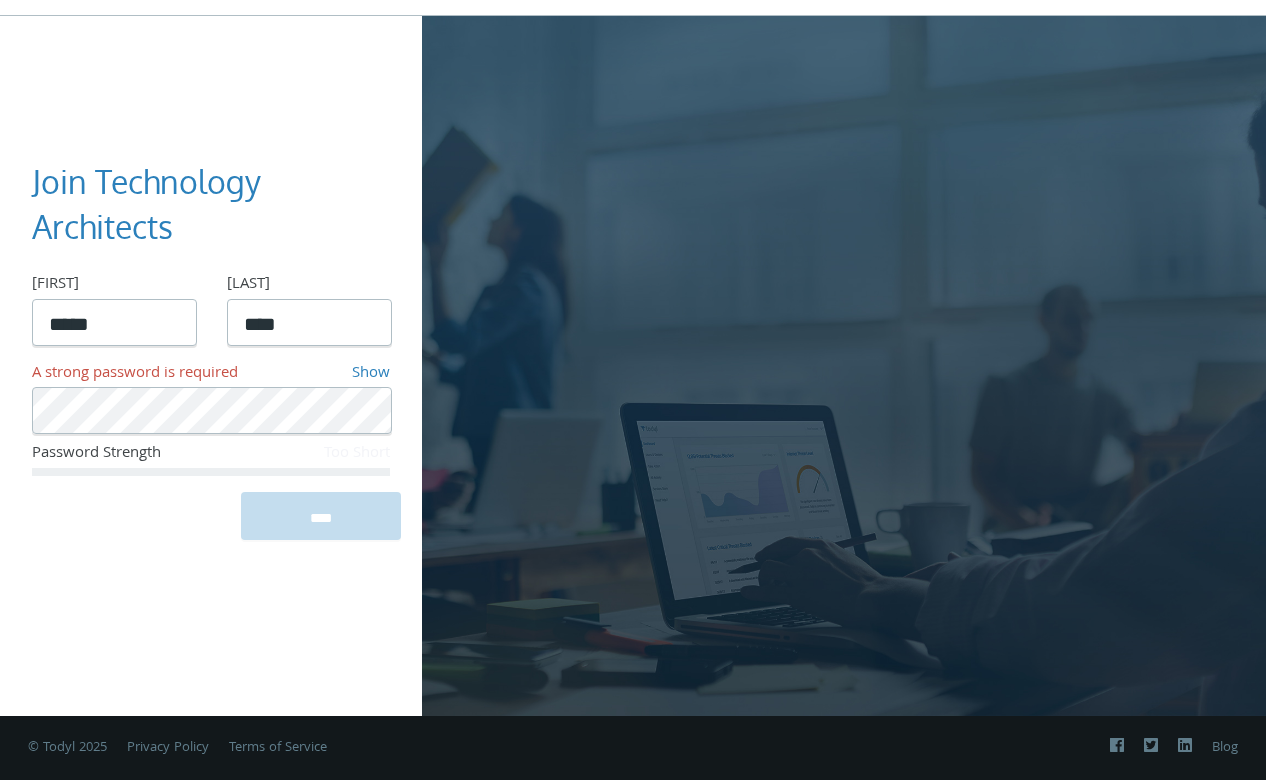 click on "Join Technology Architects    First Name    First Name is required   *****    Last Name    Last Name is required   ****   Create Password   A strong password is required   Show
Password Strength
Too Short       ****" at bounding box center [211, 366] 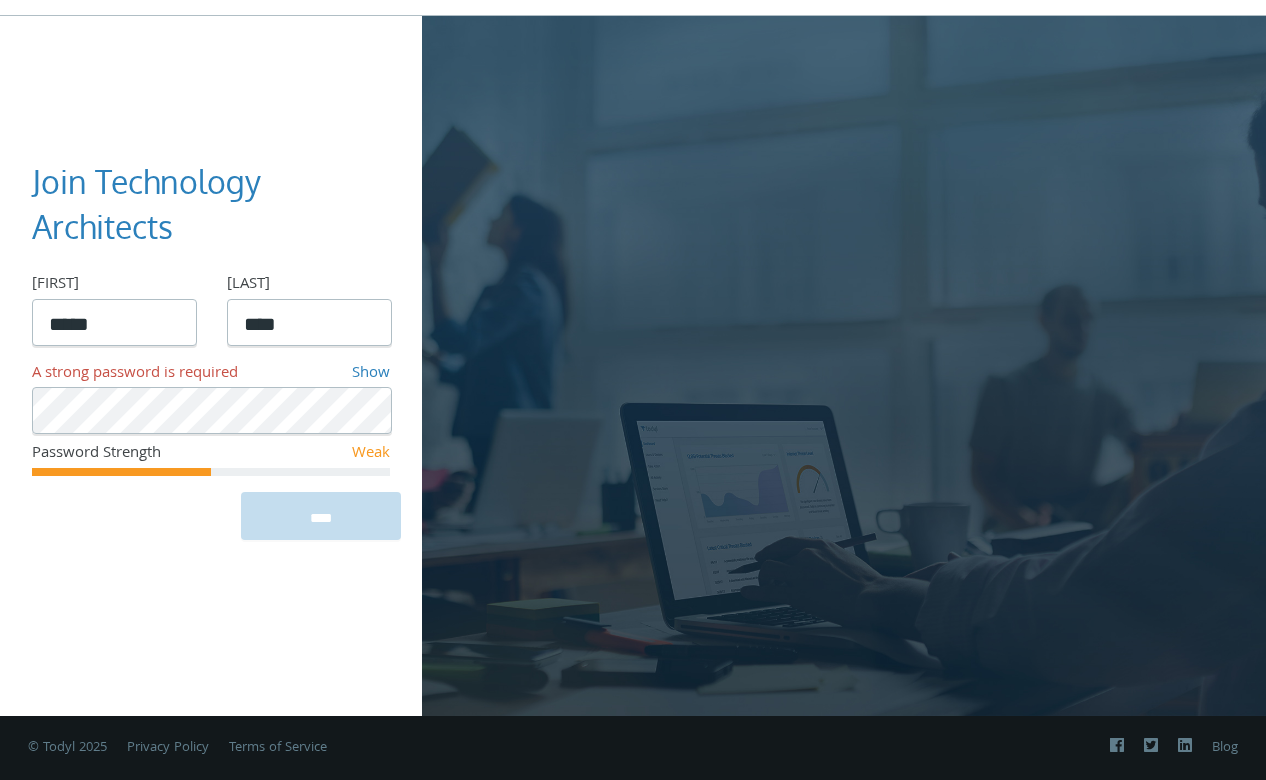 click on "Home
Solutions
Technology
Partners
Features
About Us
Schedule a Demo
Blog
Log In" at bounding box center [633, 356] 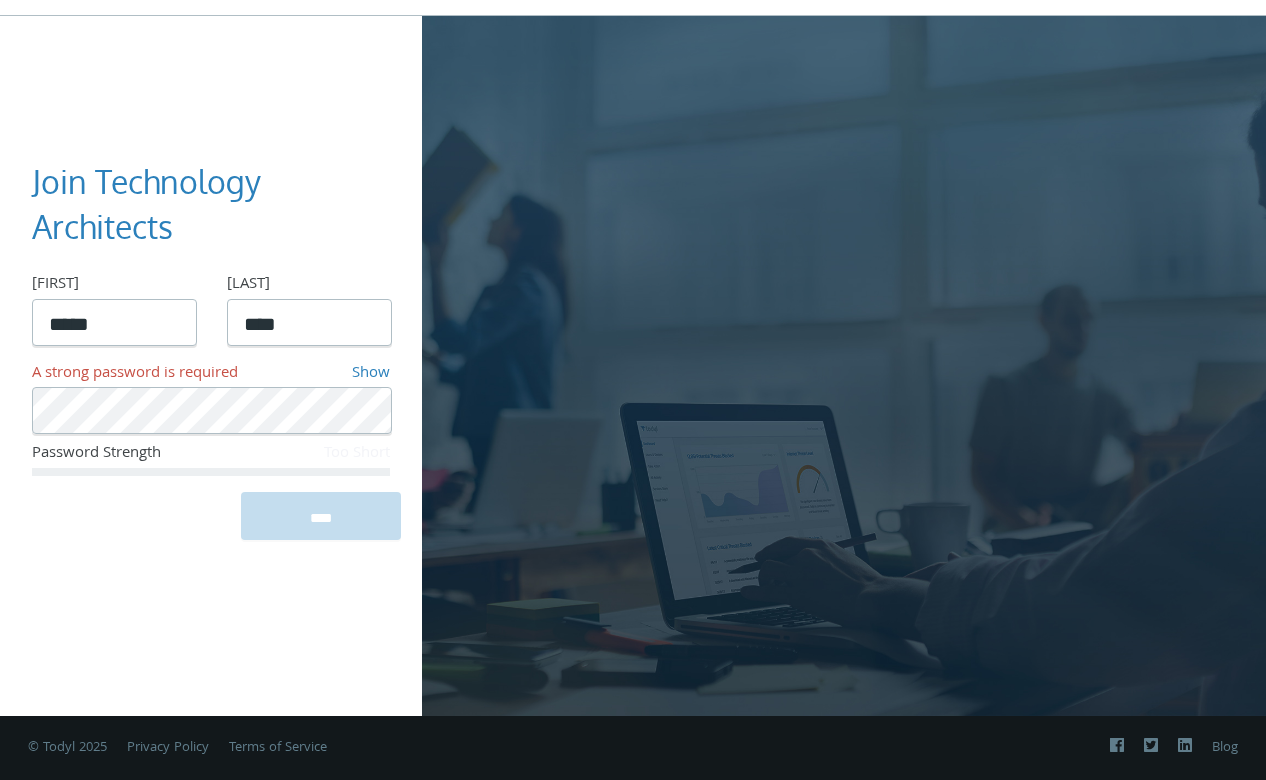 click at bounding box center [364, 411] 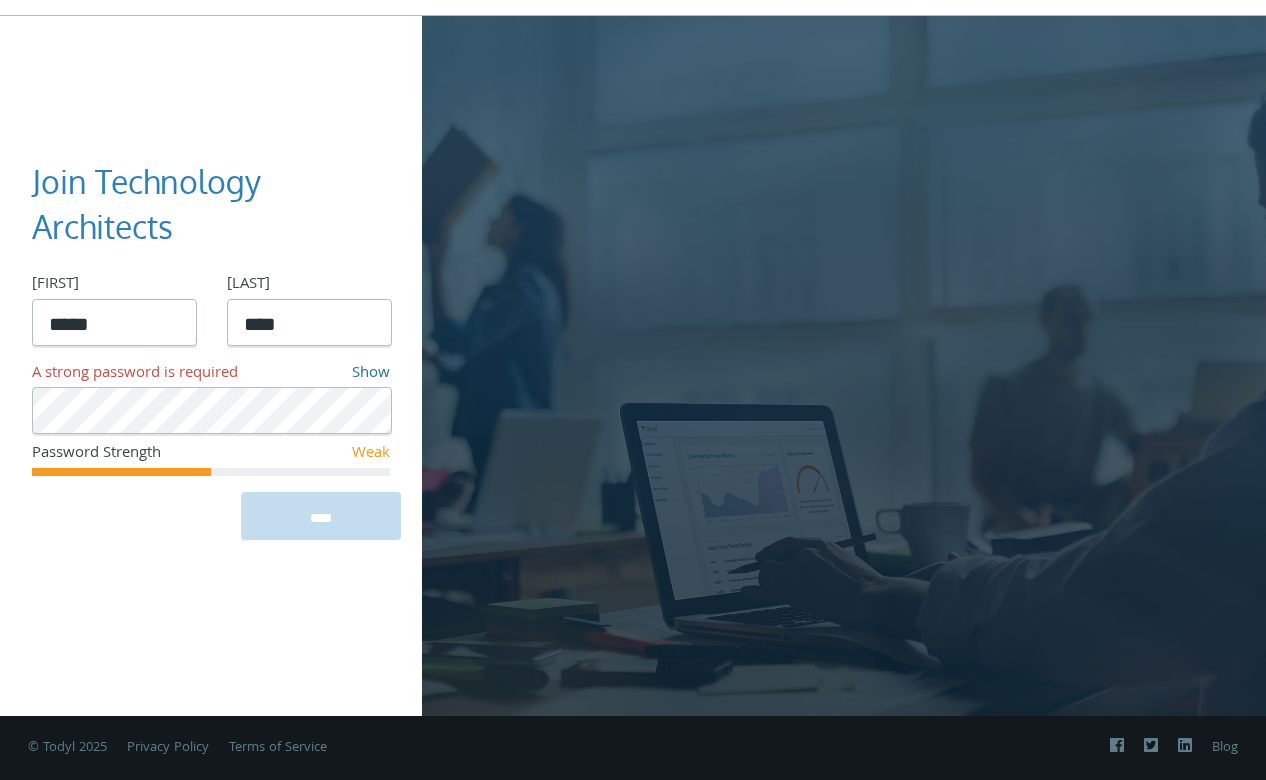 click on "Show" at bounding box center (371, 374) 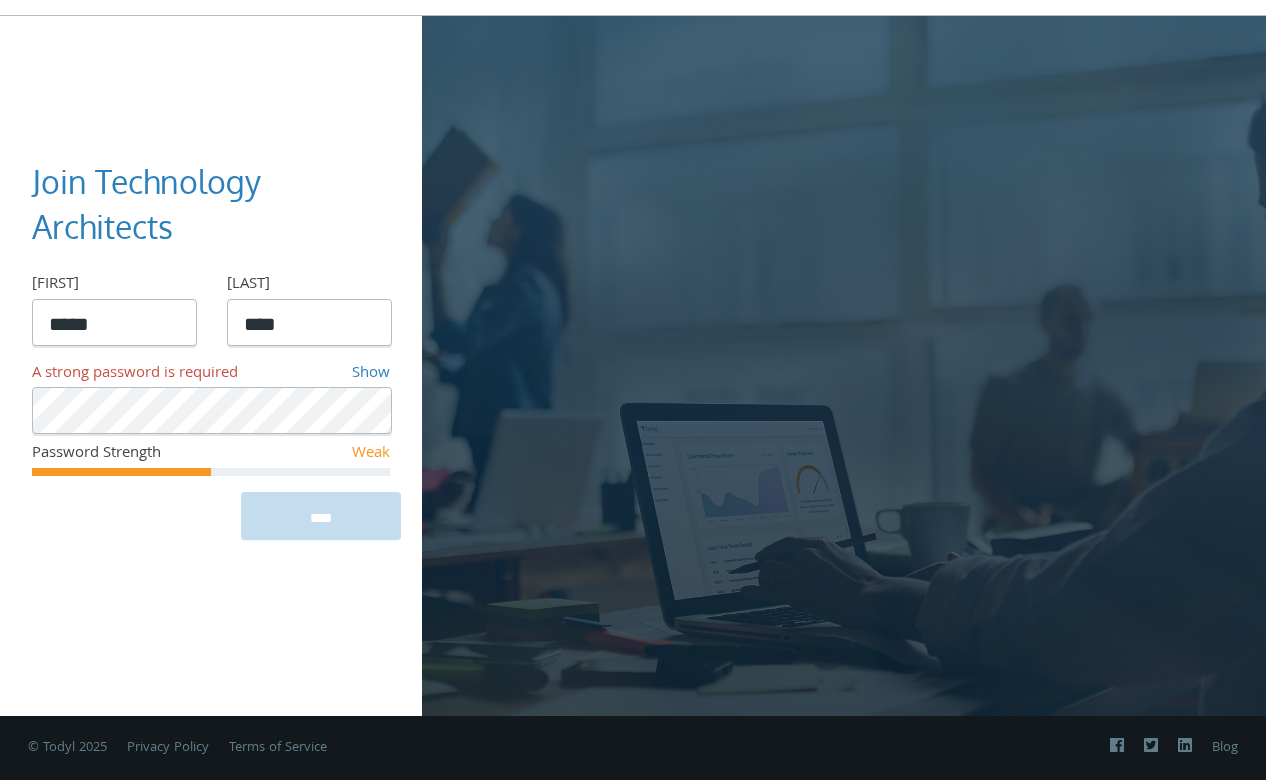click on "Home
Solutions
Technology
Partners
Features
About Us
Schedule a Demo
Blog
Log In" at bounding box center (633, 356) 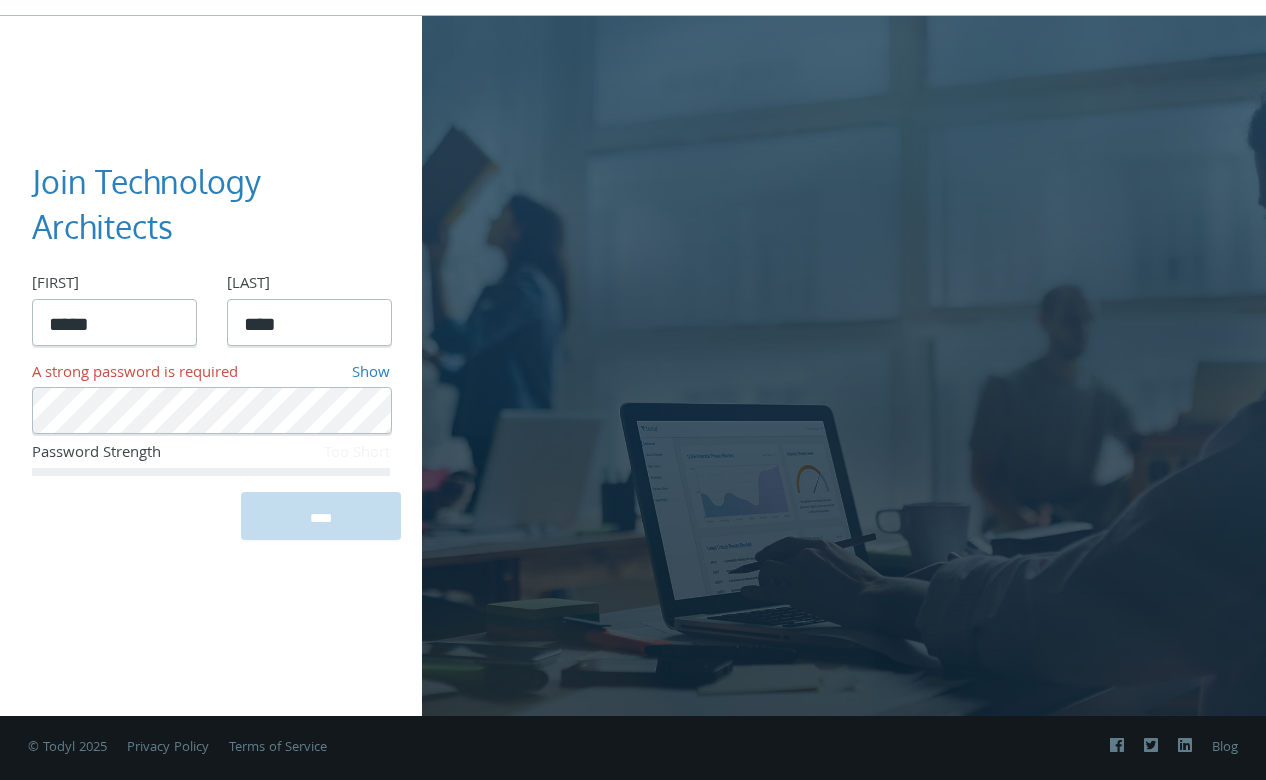 click at bounding box center [364, 411] 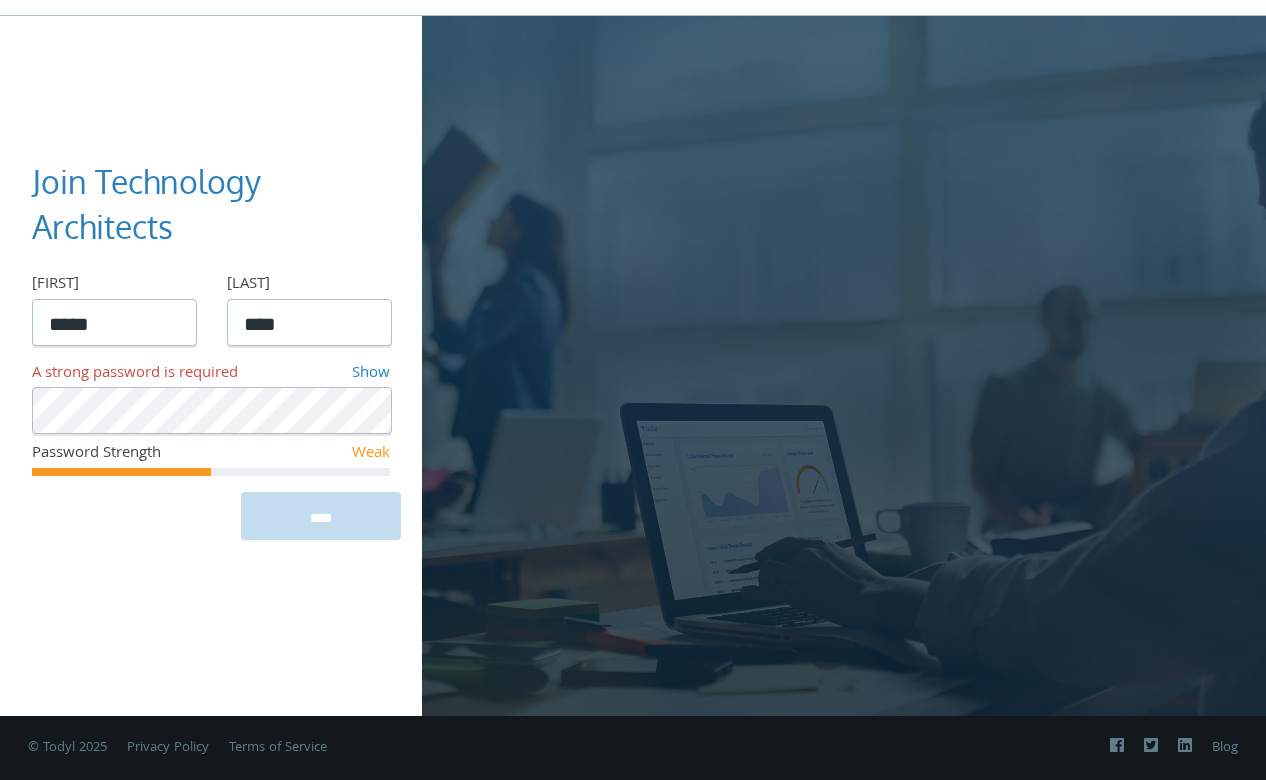 click at bounding box center [364, 411] 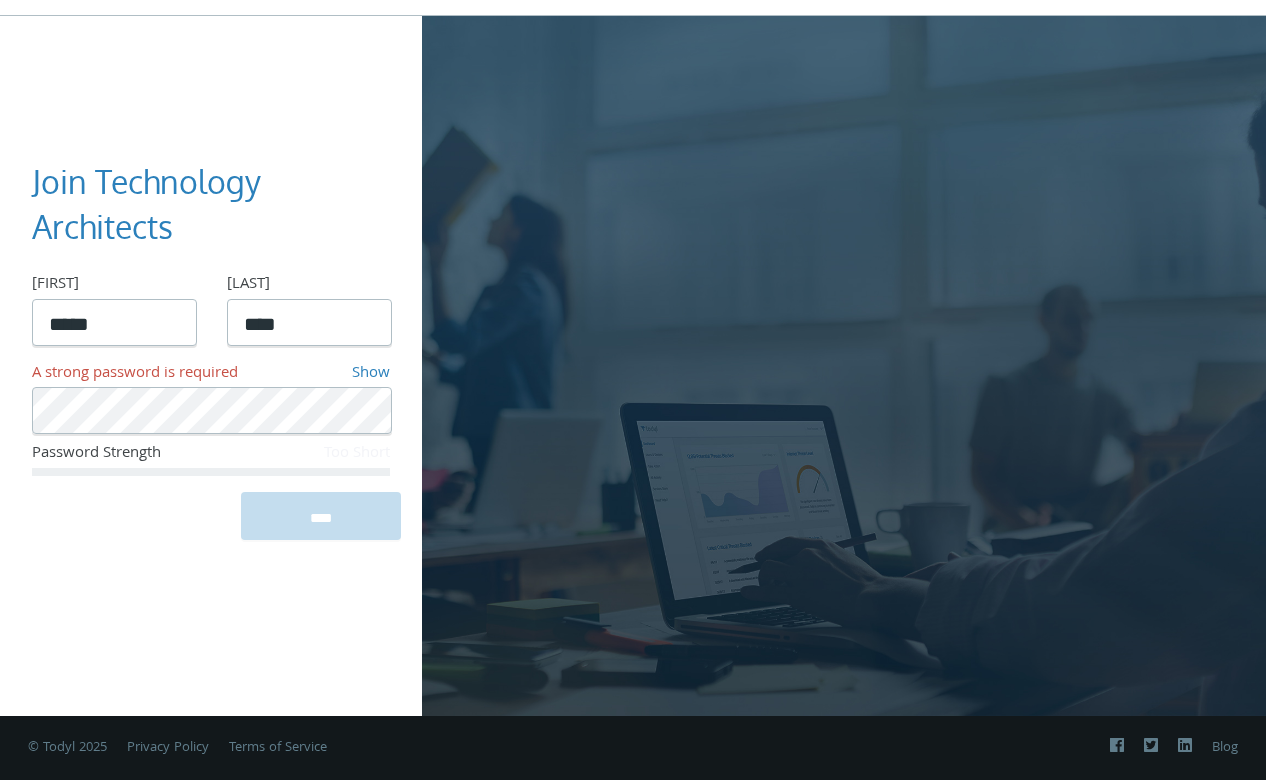 click at bounding box center [364, 411] 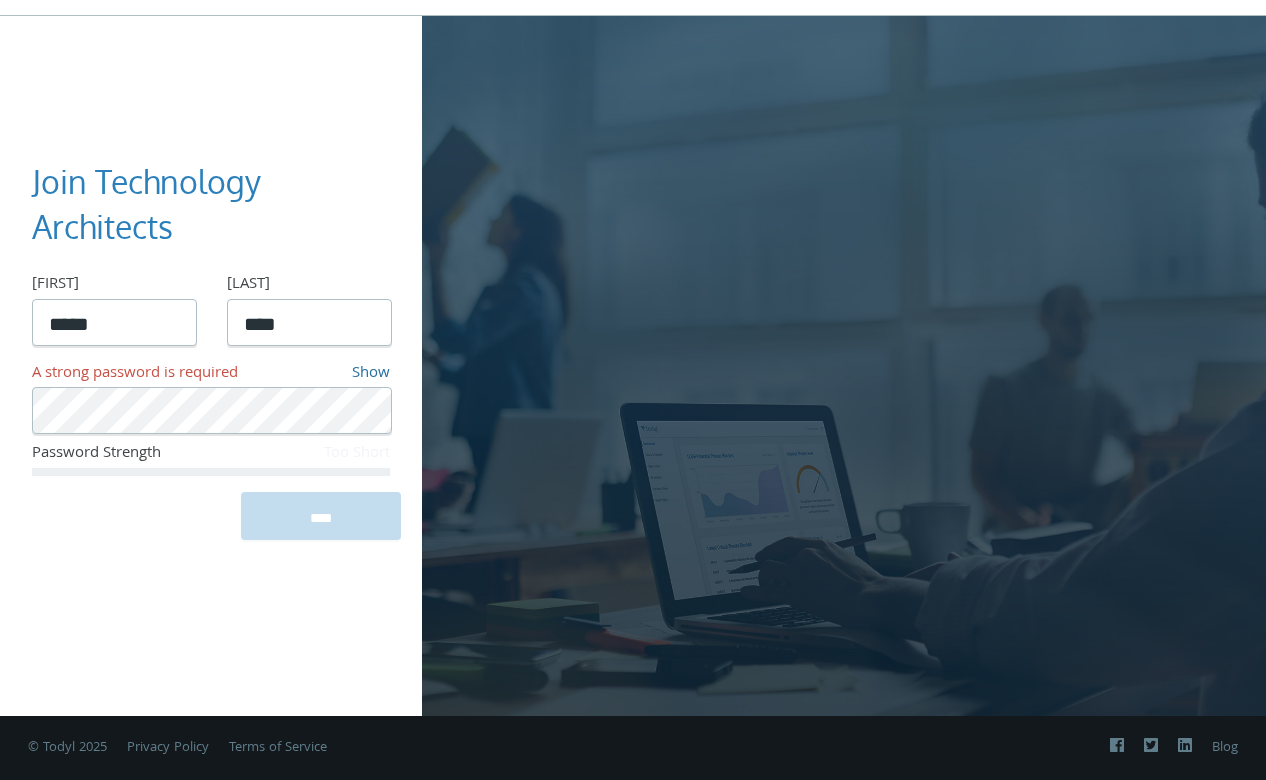 click on "Show" at bounding box center (371, 374) 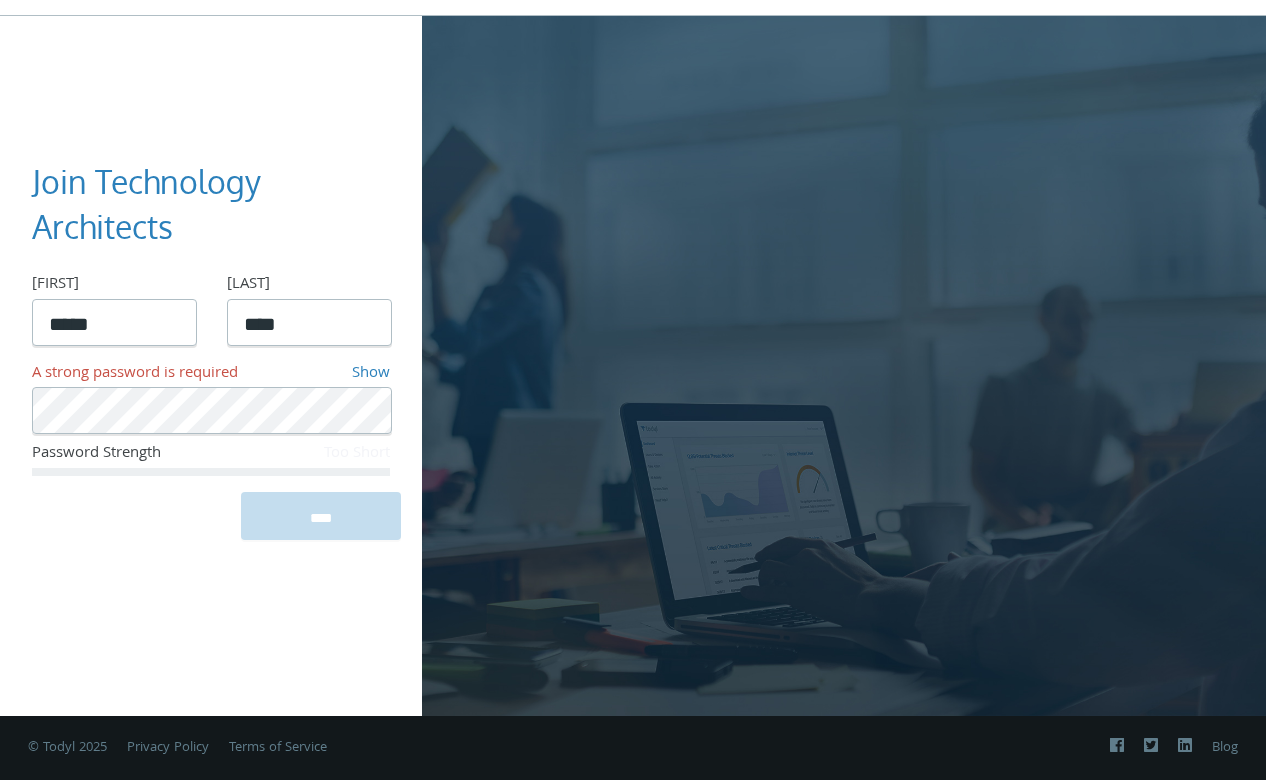 click at bounding box center (364, 411) 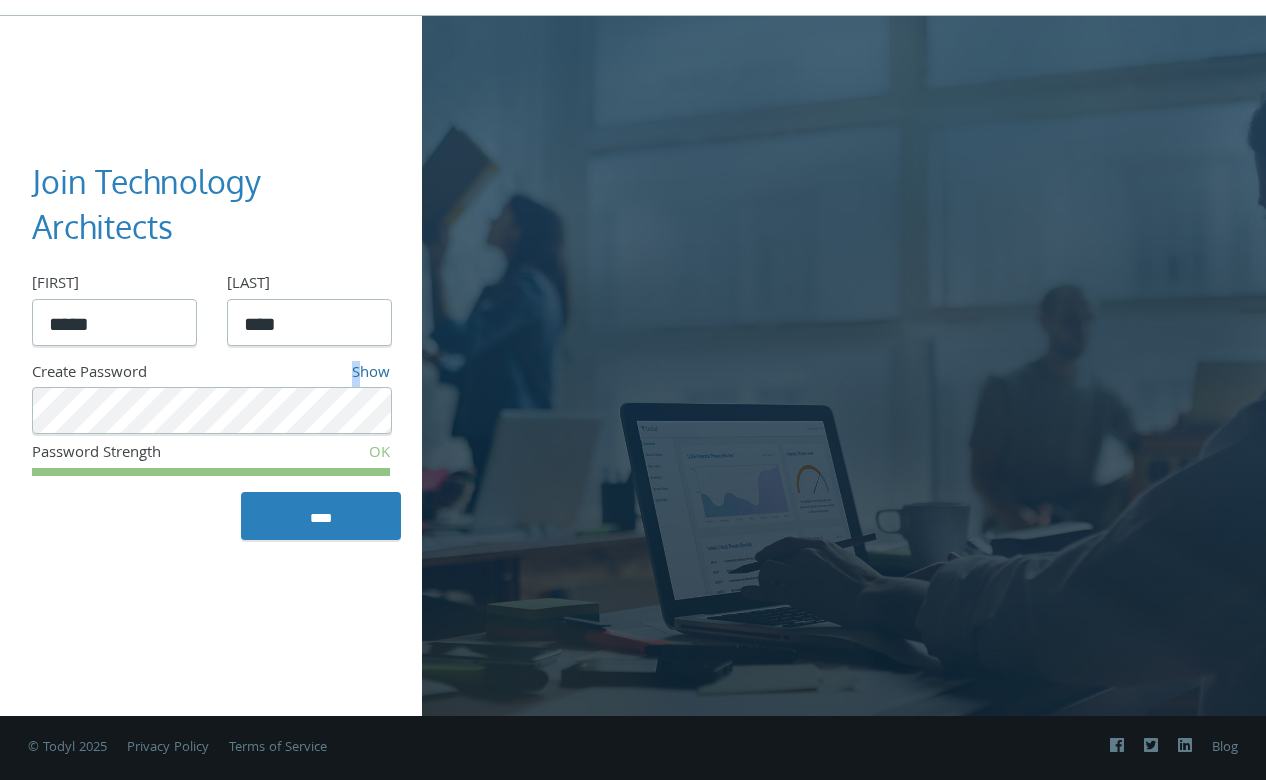 click on "Show" at bounding box center [371, 374] 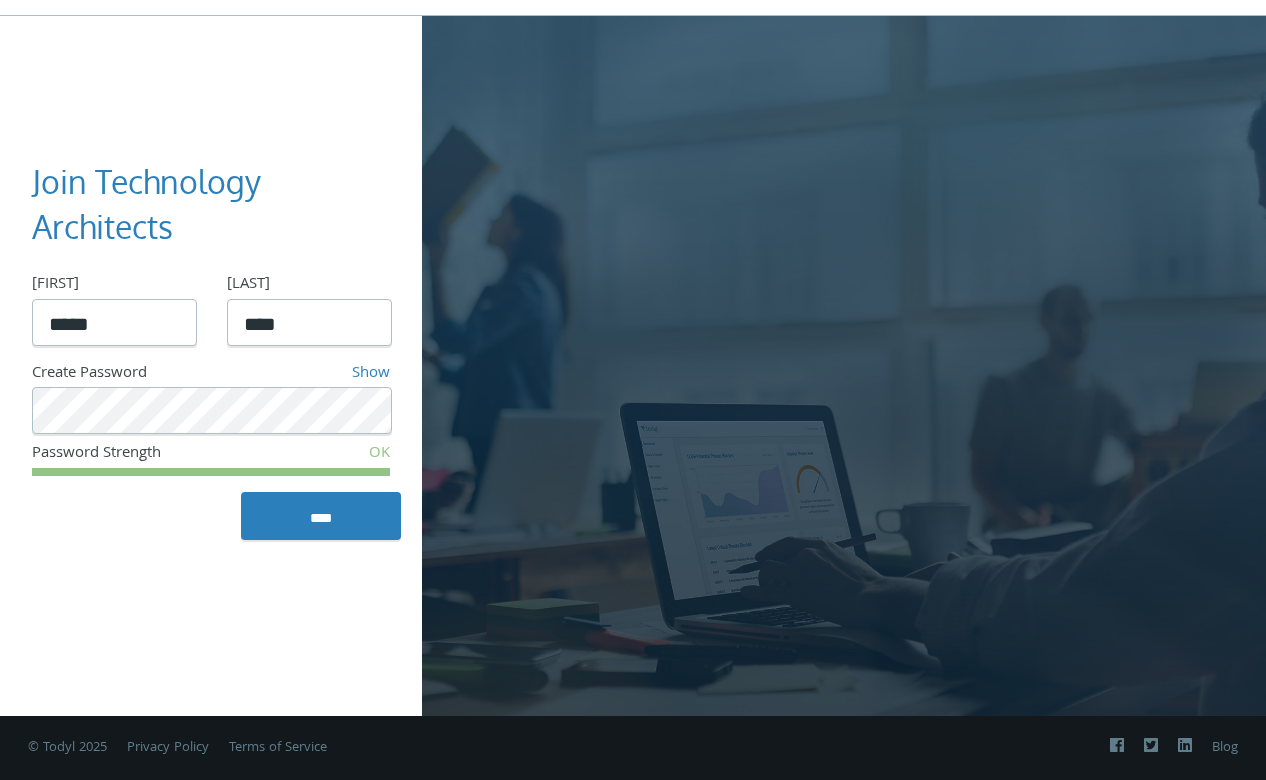 click on "****" at bounding box center [211, 516] 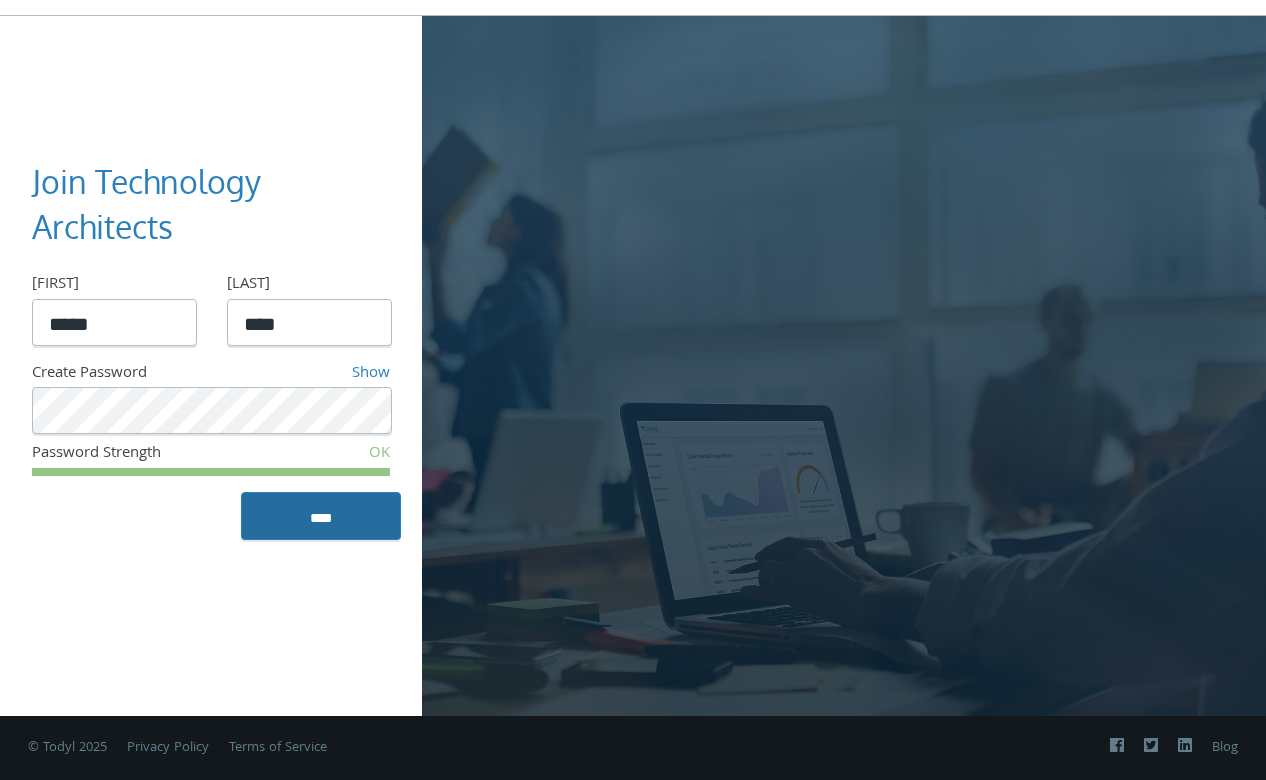 click on "****" at bounding box center (321, 516) 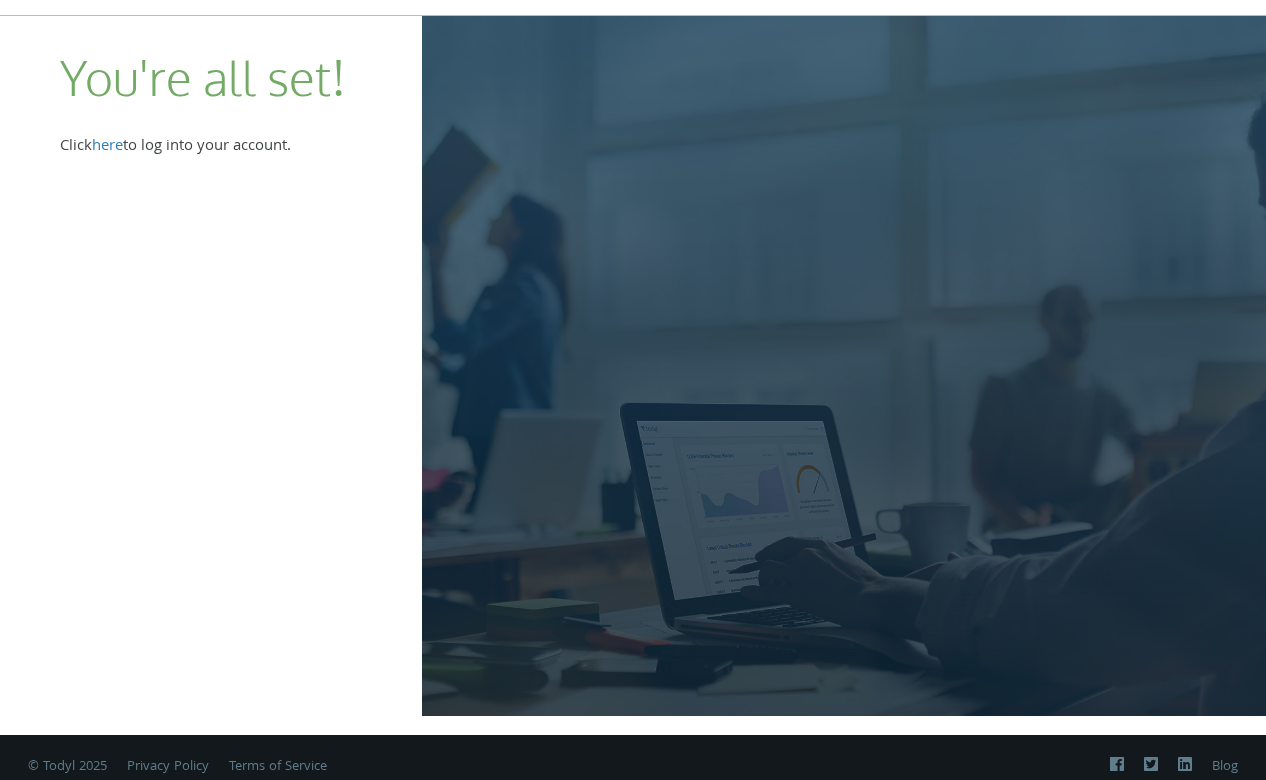 drag, startPoint x: 868, startPoint y: 99, endPoint x: 866, endPoint y: 114, distance: 15.132746 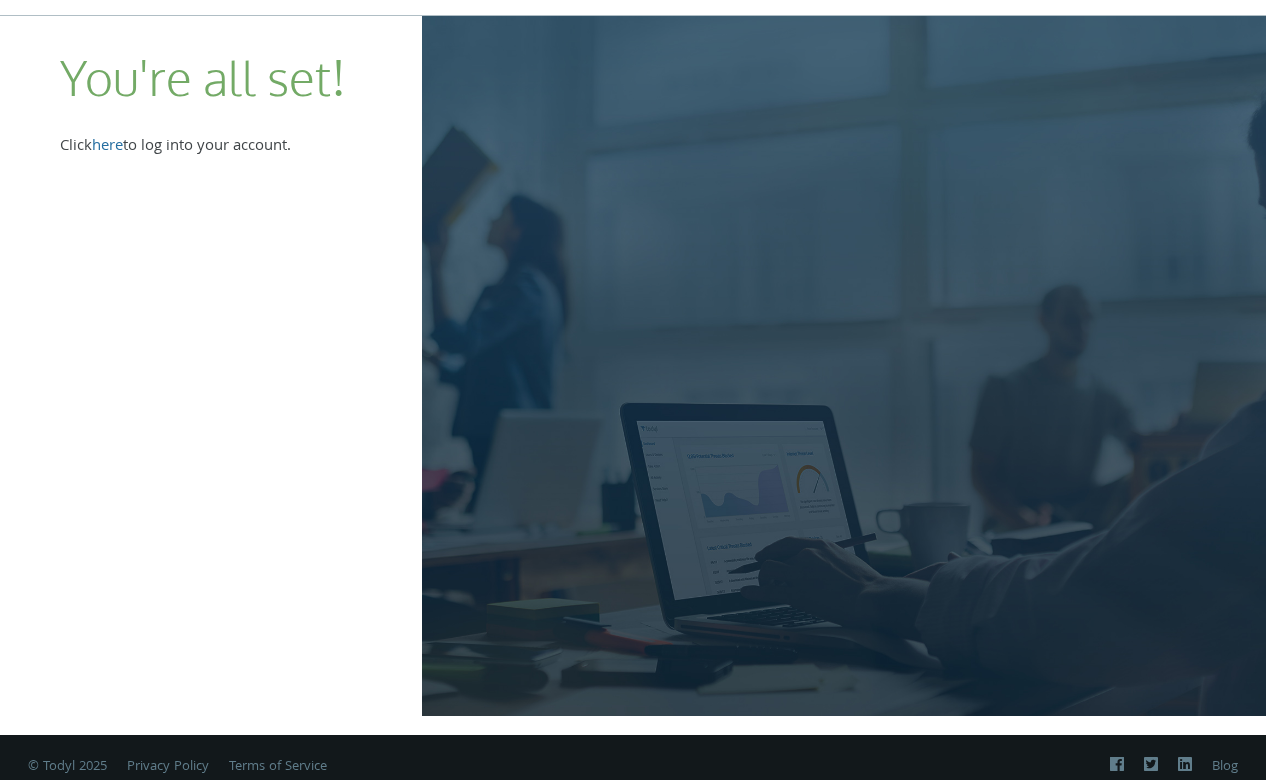 click on "here" at bounding box center (107, 147) 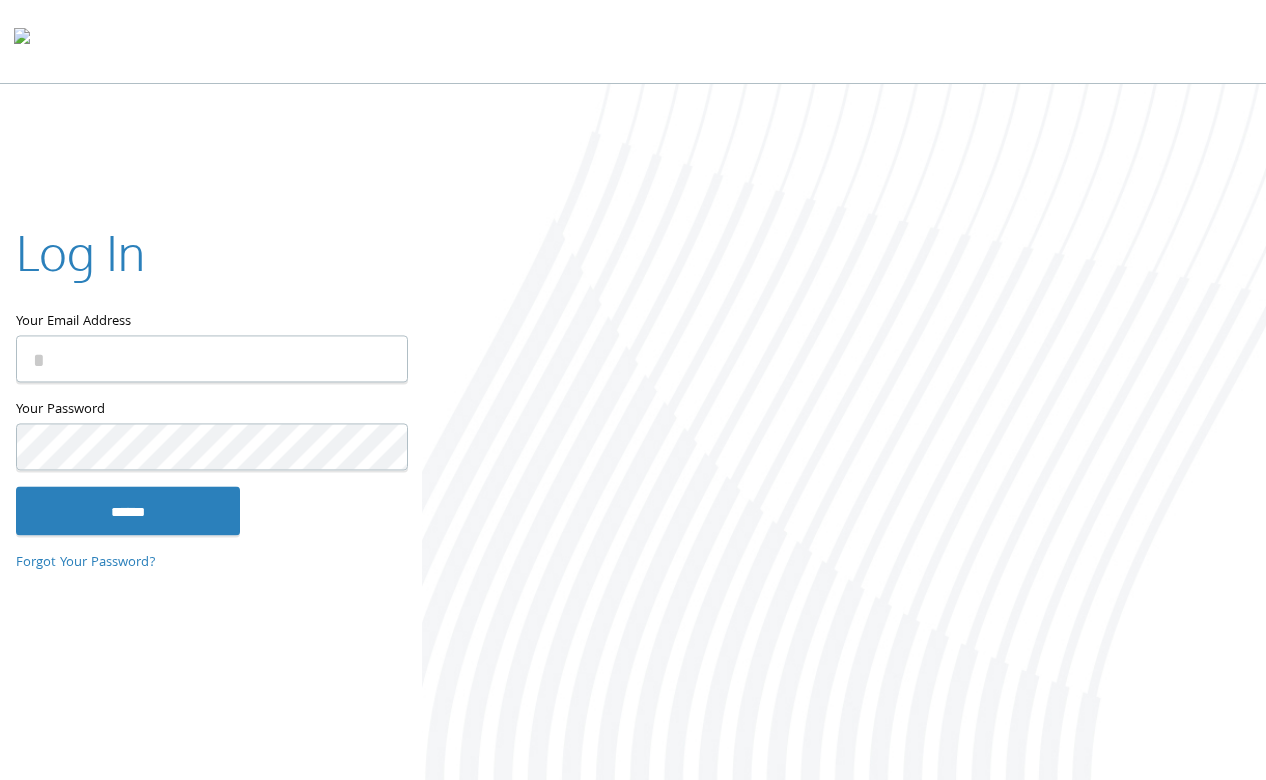 scroll, scrollTop: 0, scrollLeft: 0, axis: both 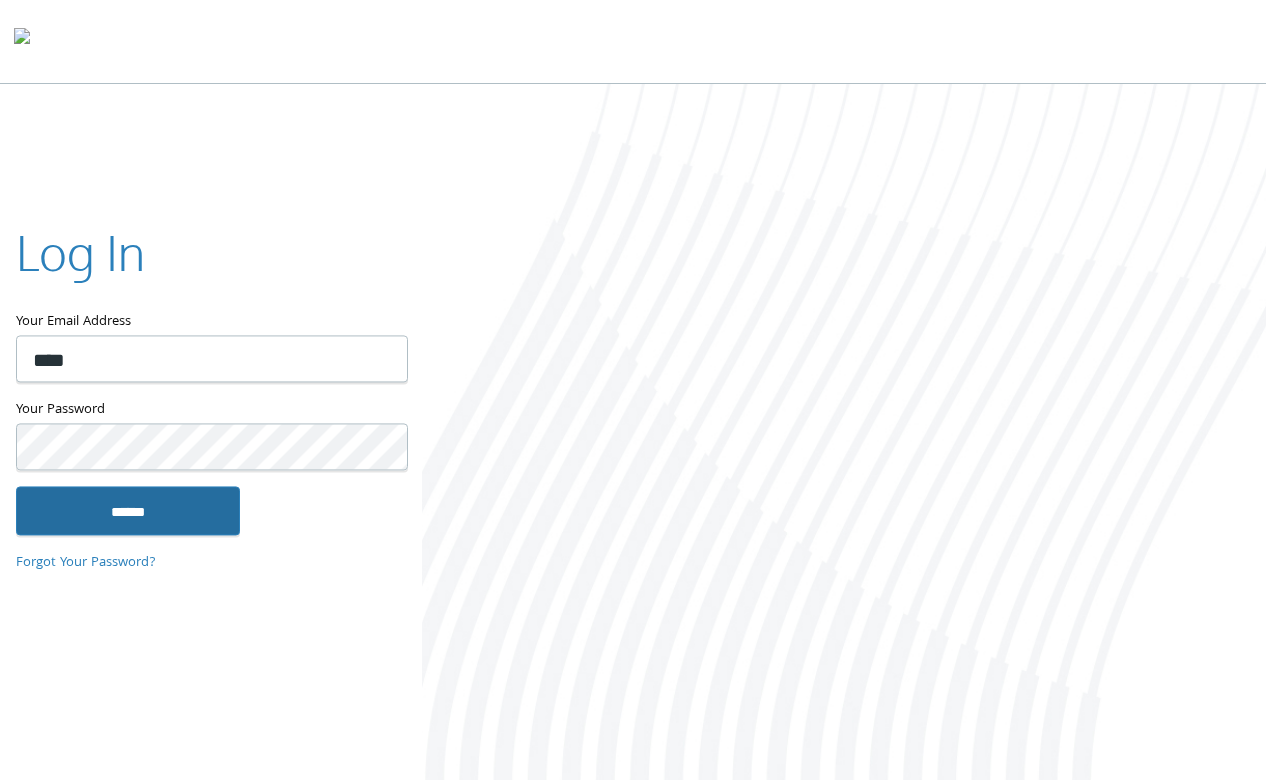 click on "******" at bounding box center (128, 511) 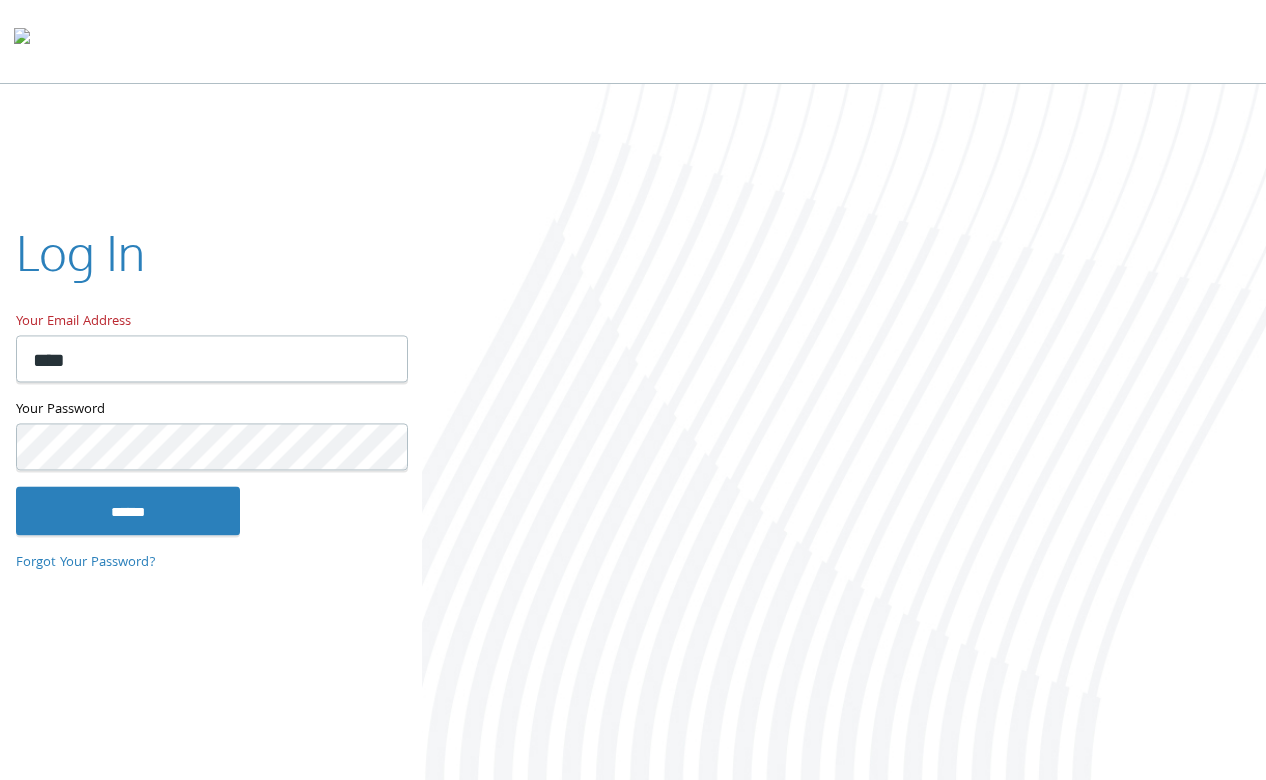 click on "****" at bounding box center [212, 359] 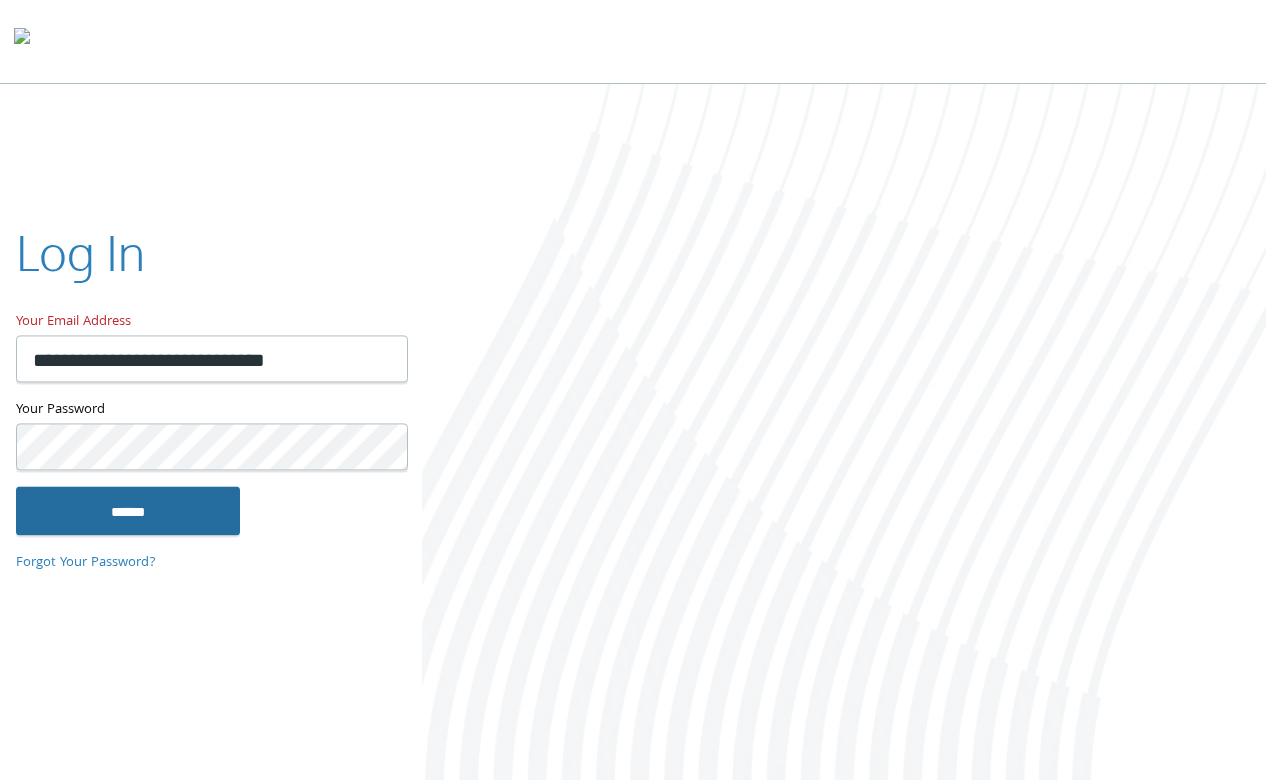 type on "**********" 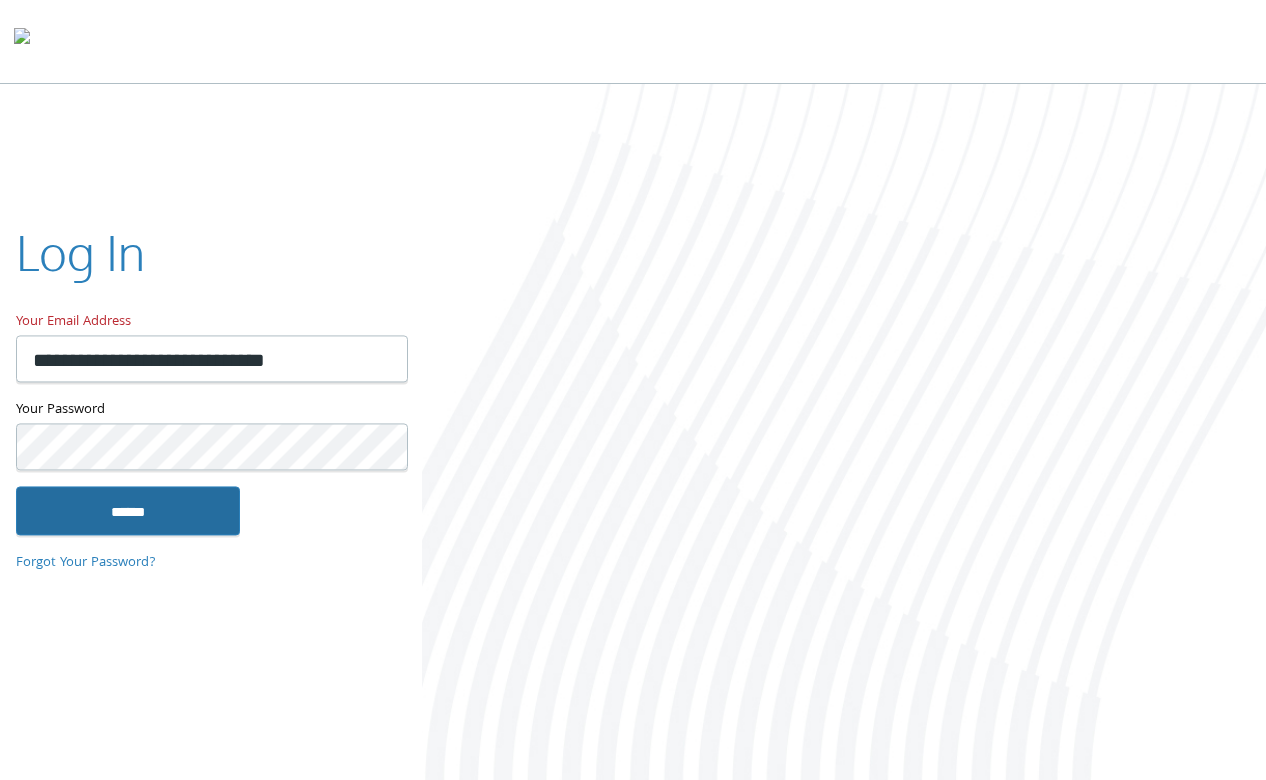 click on "******" at bounding box center [128, 511] 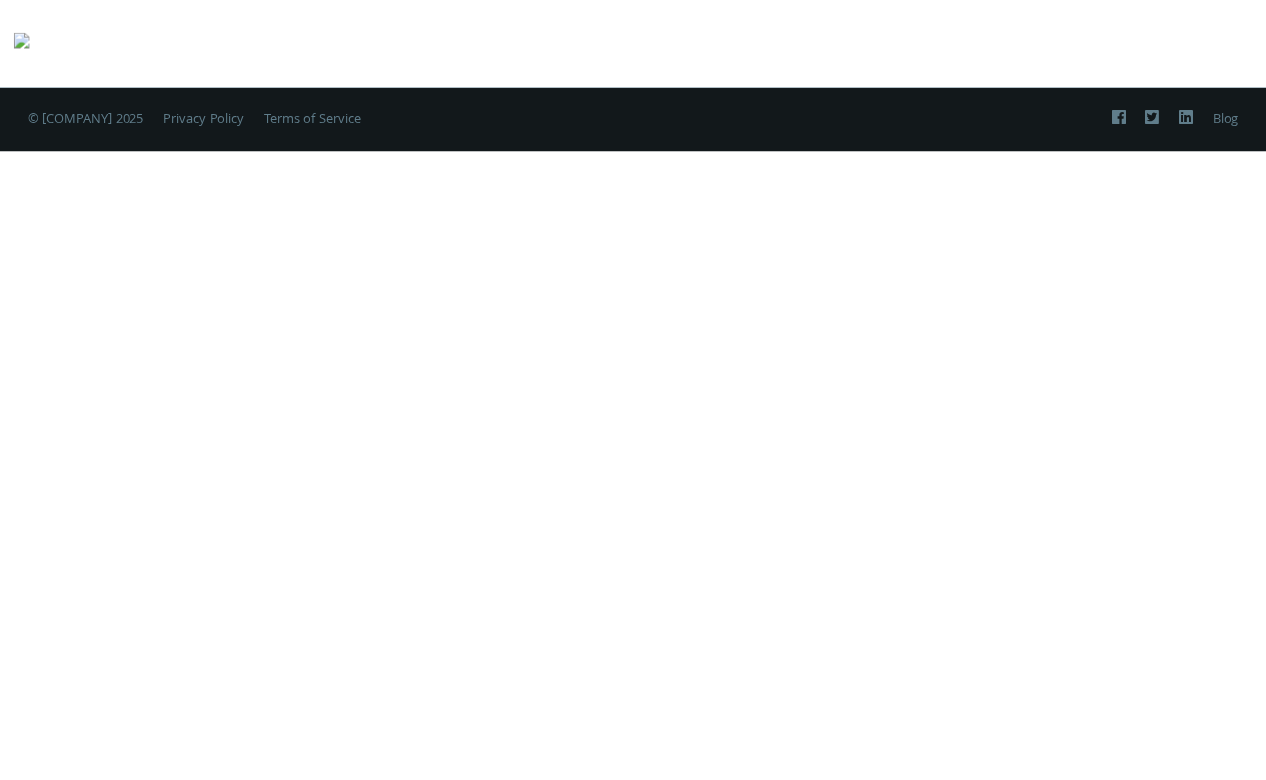 scroll, scrollTop: 234, scrollLeft: 0, axis: vertical 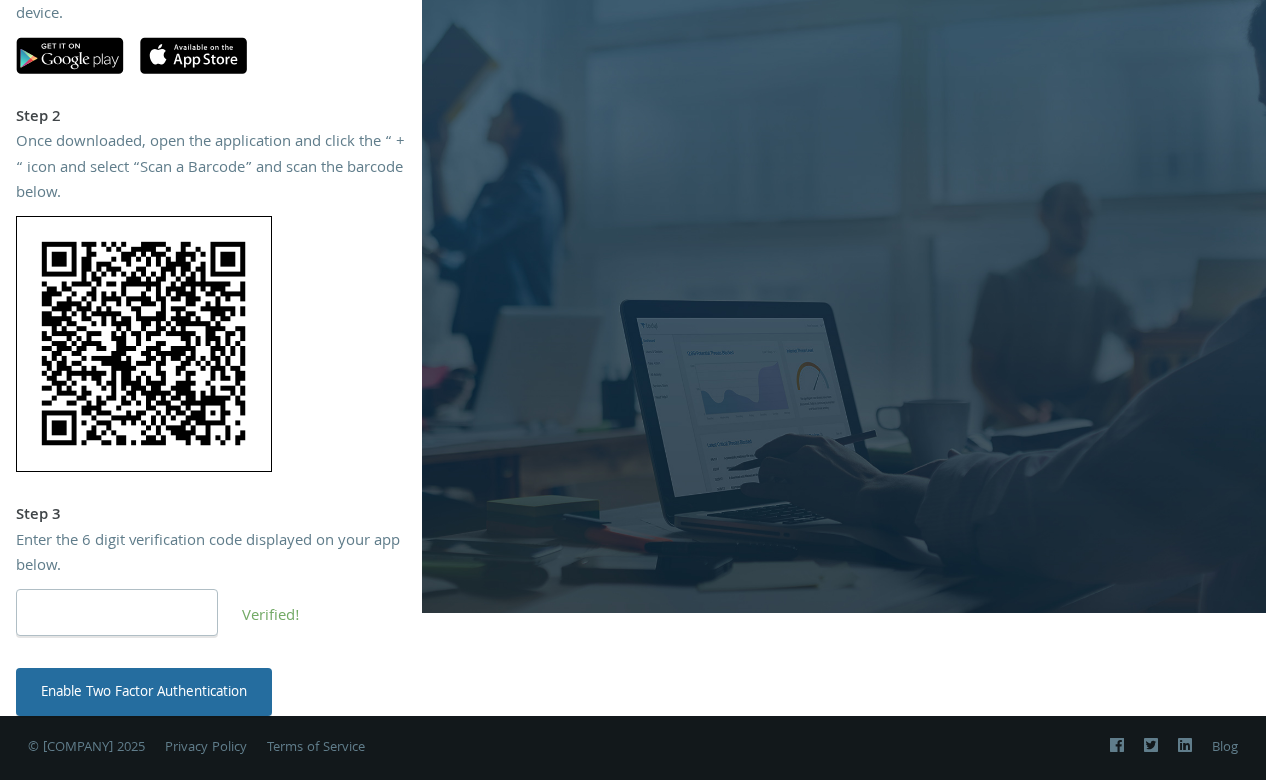 type on "******" 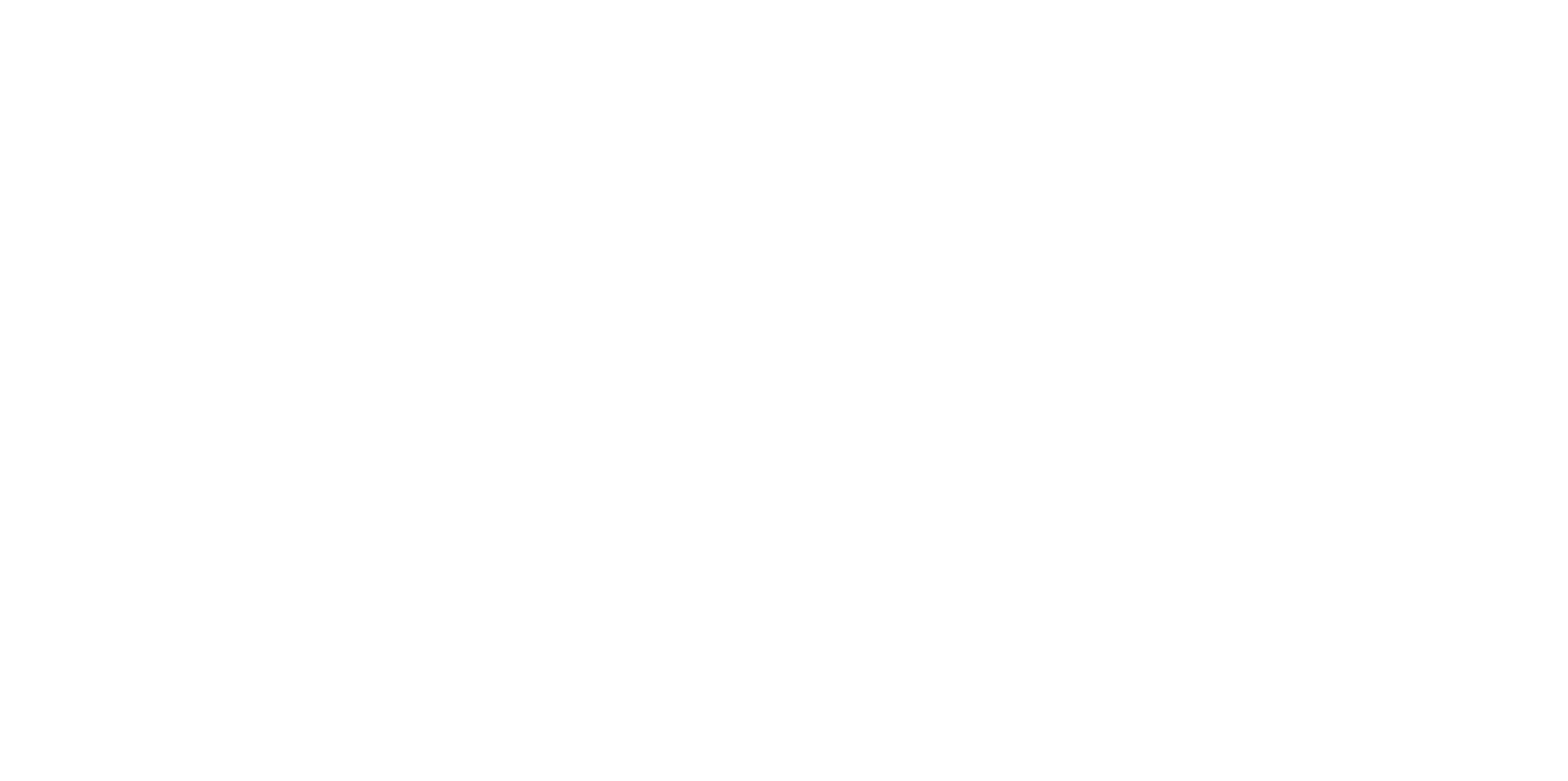 scroll, scrollTop: 0, scrollLeft: 0, axis: both 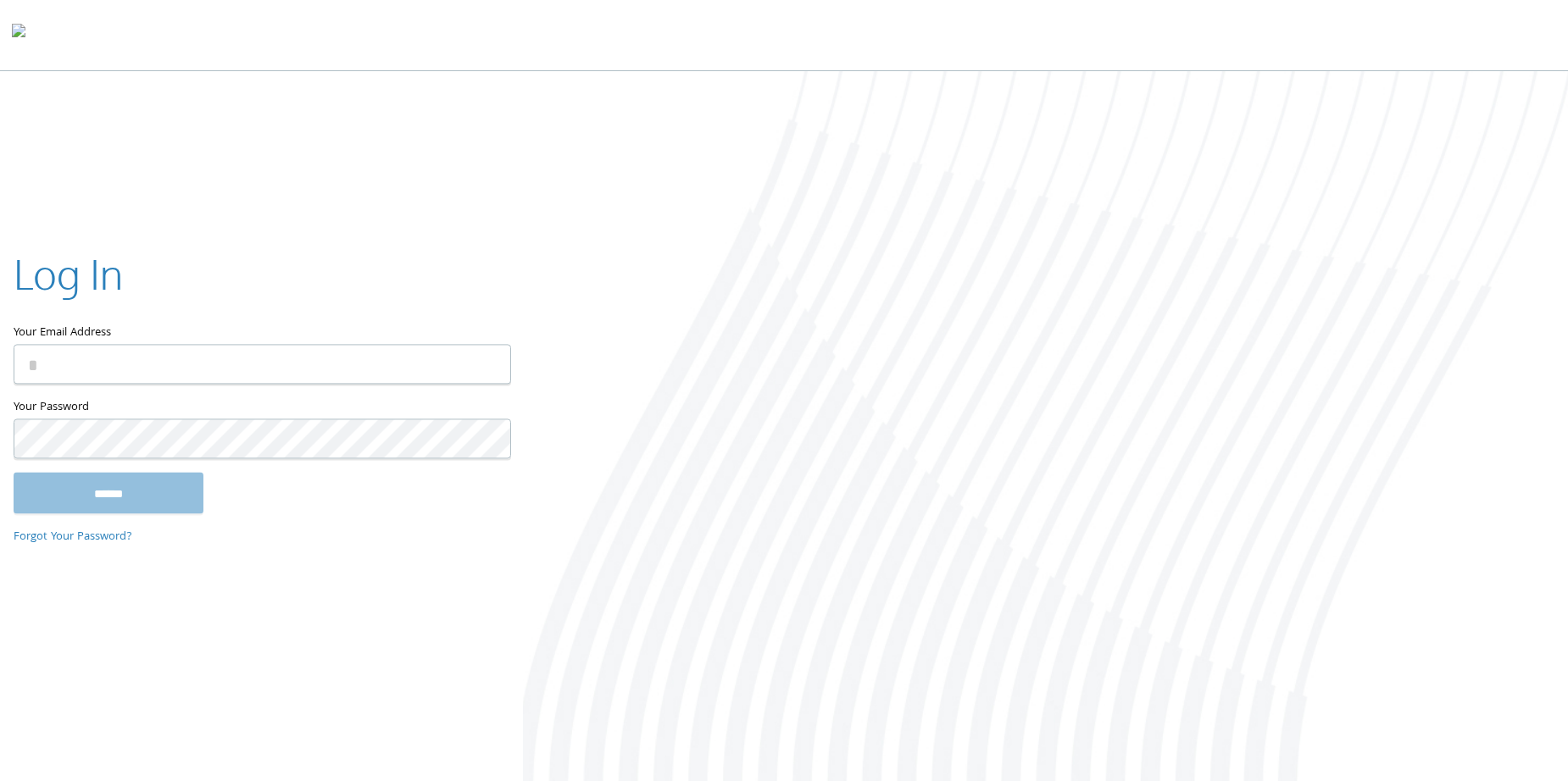 type on "**********" 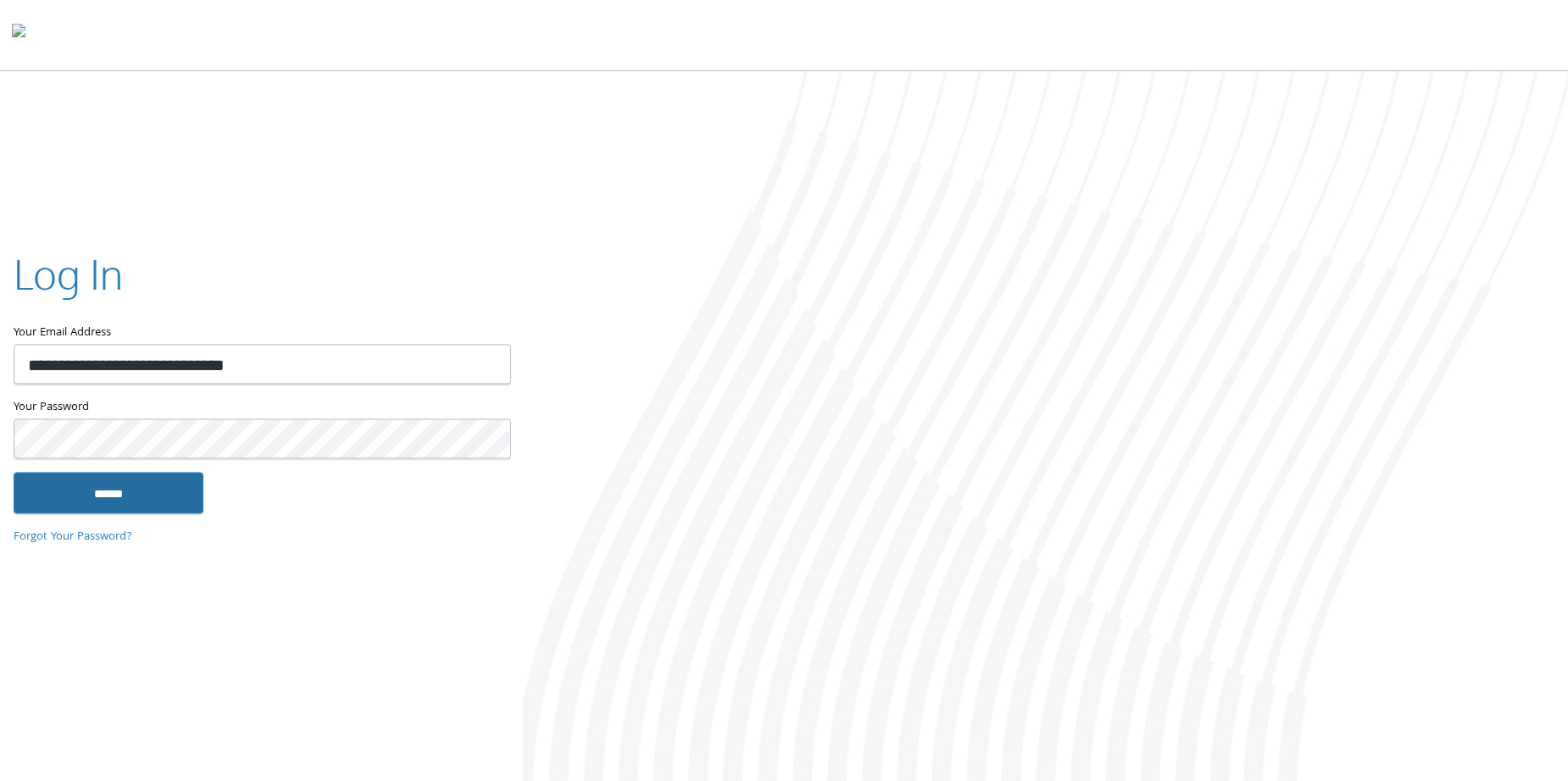 click on "******" at bounding box center [108, 493] 